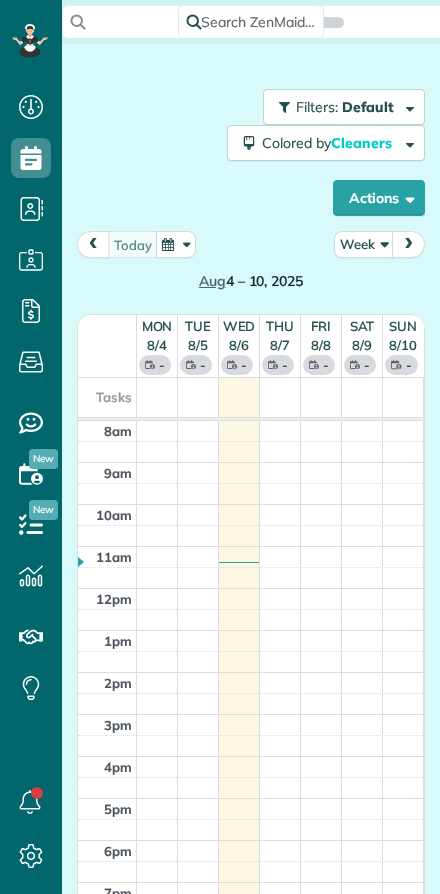 scroll, scrollTop: 0, scrollLeft: 0, axis: both 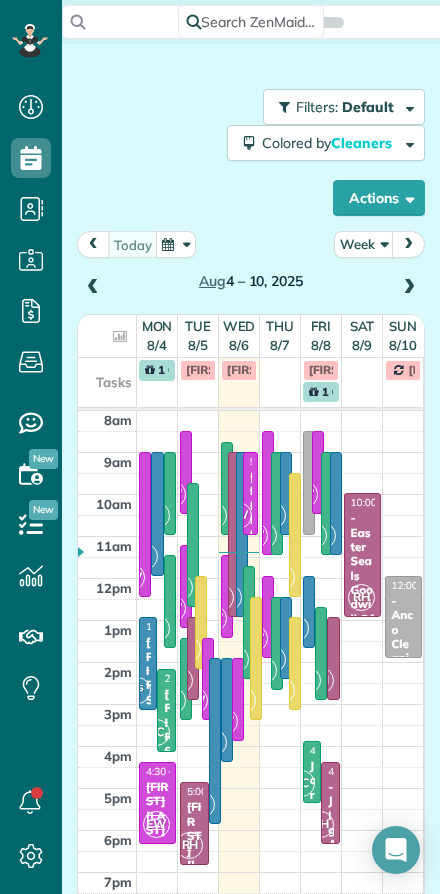 click on "Week" at bounding box center (364, 244) 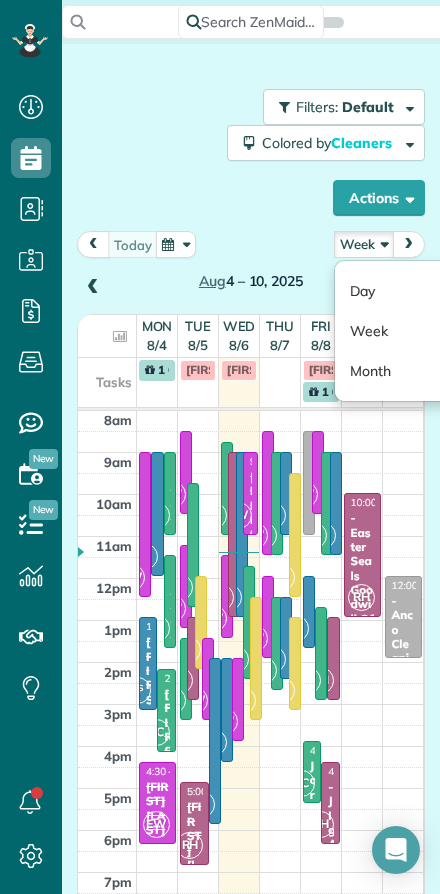 click on "Day" at bounding box center (414, 291) 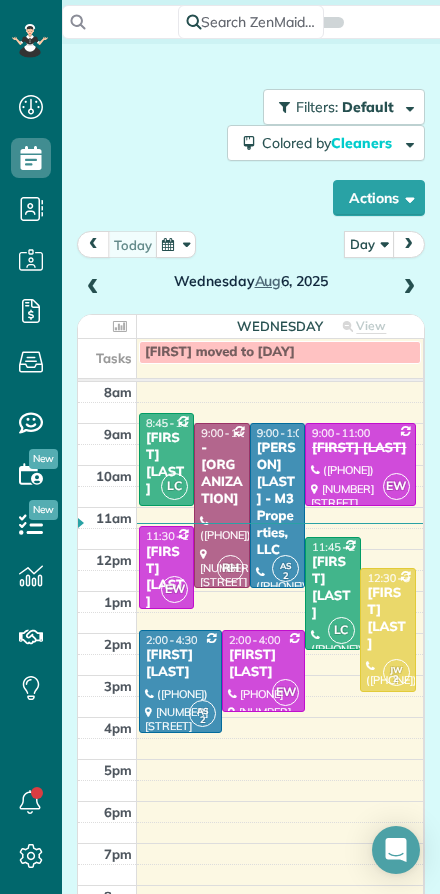click at bounding box center (409, 288) 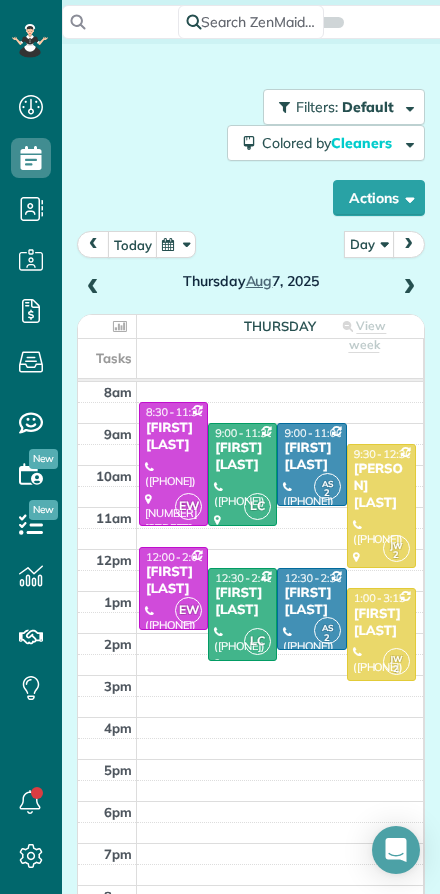 click at bounding box center (93, 288) 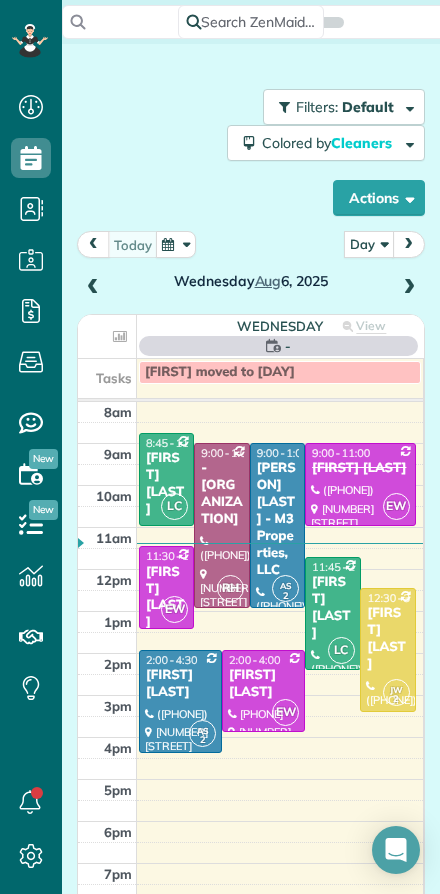 click on "Kevin Christopher" at bounding box center (387, 639) 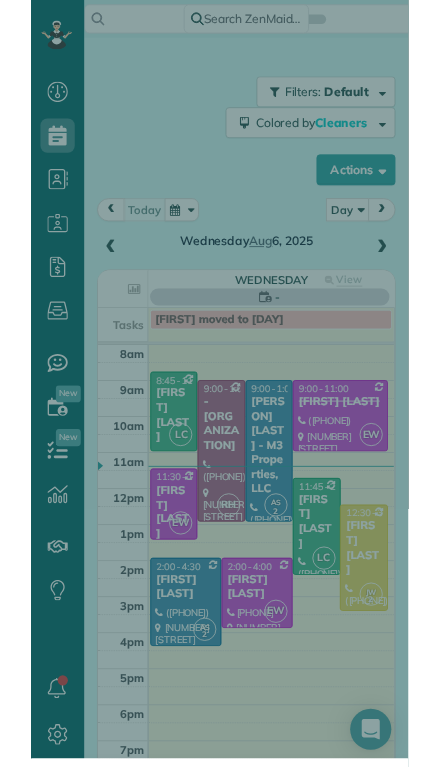 scroll, scrollTop: 811, scrollLeft: 62, axis: both 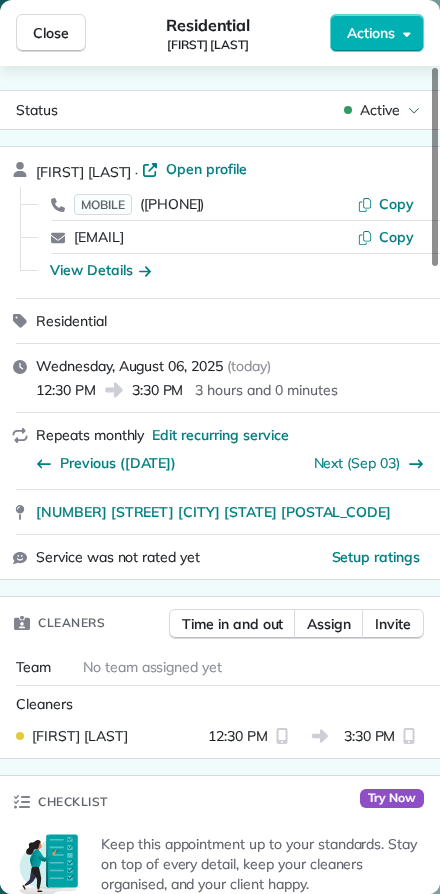 click on "Close" at bounding box center (51, 33) 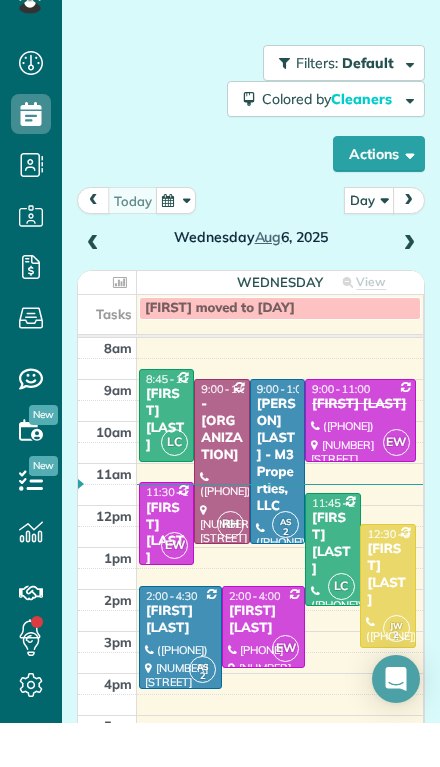scroll, scrollTop: 44, scrollLeft: 0, axis: vertical 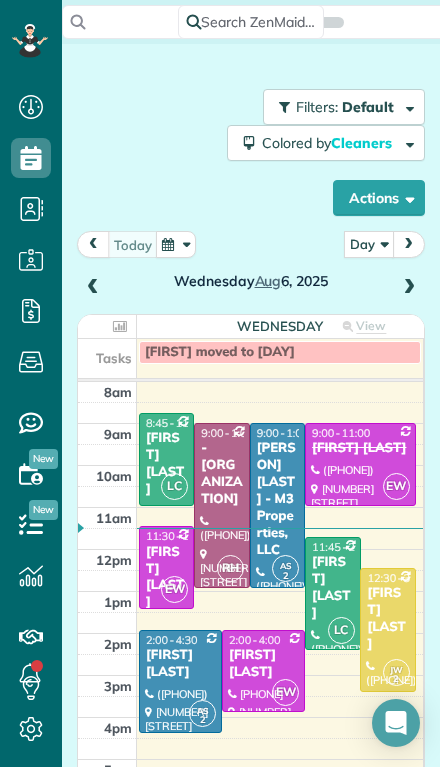 click at bounding box center [409, 288] 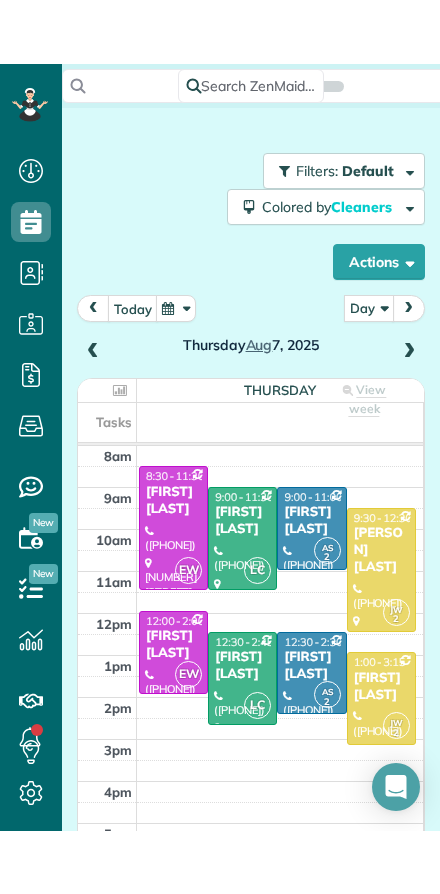 scroll, scrollTop: 0, scrollLeft: 0, axis: both 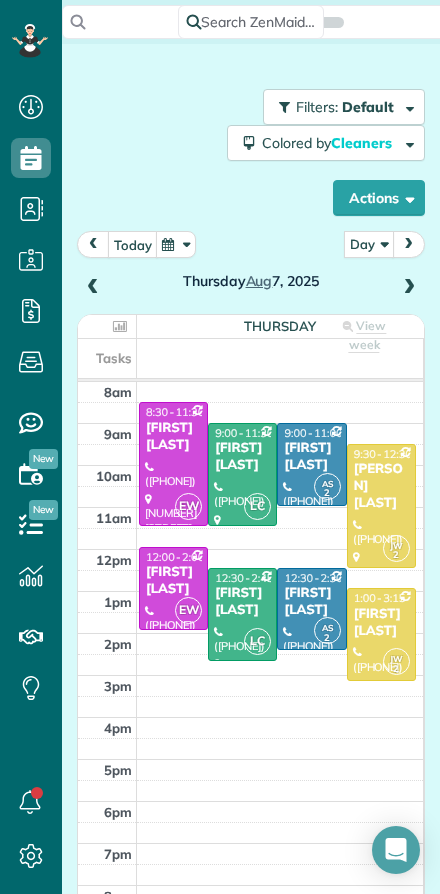 click at bounding box center (409, 288) 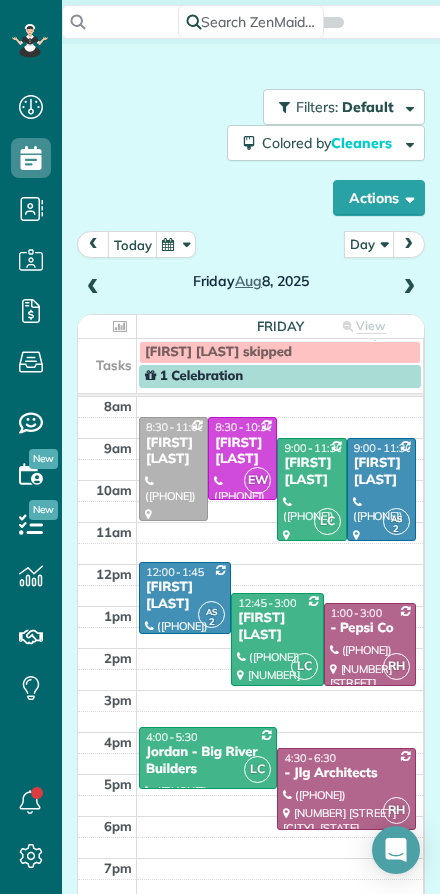click at bounding box center (409, 288) 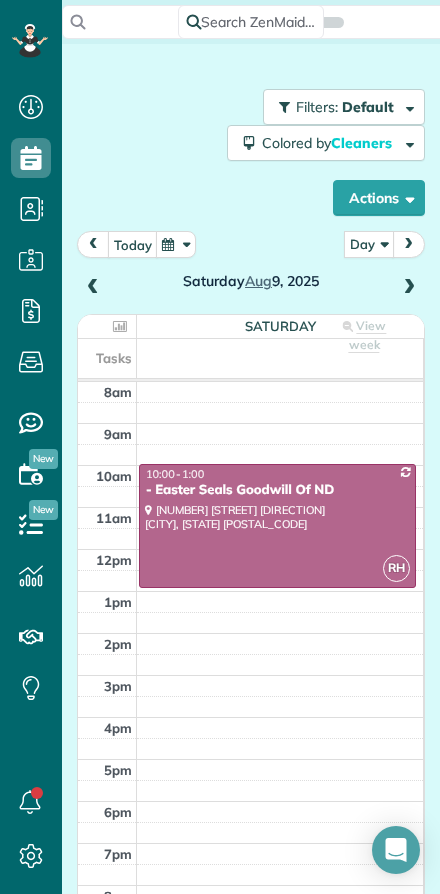 click at bounding box center (409, 288) 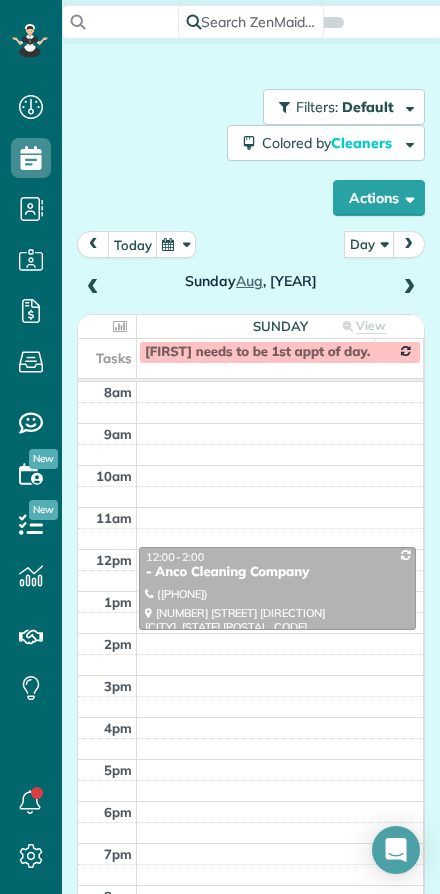 click at bounding box center (93, 288) 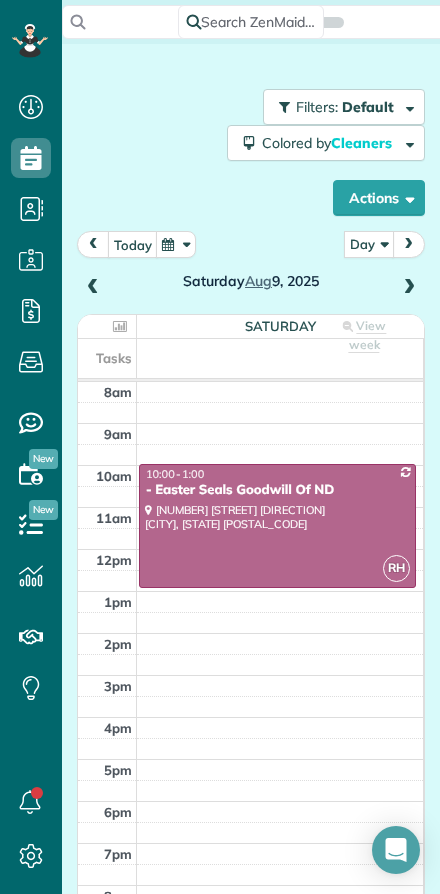 click at bounding box center (93, 288) 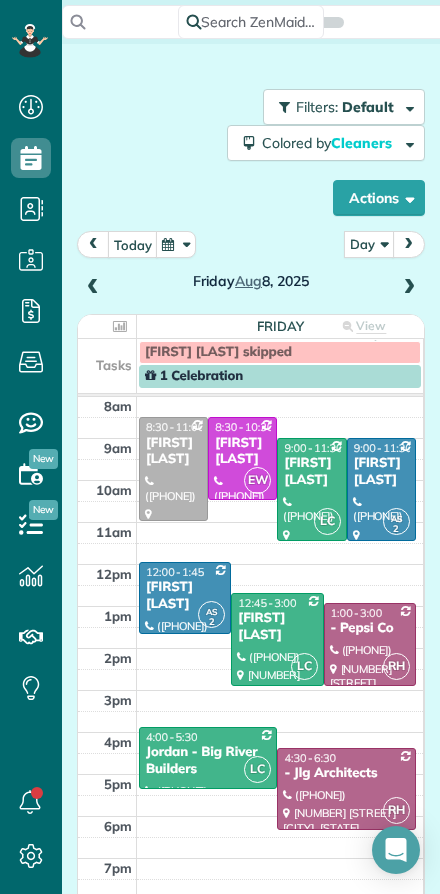 click at bounding box center (93, 288) 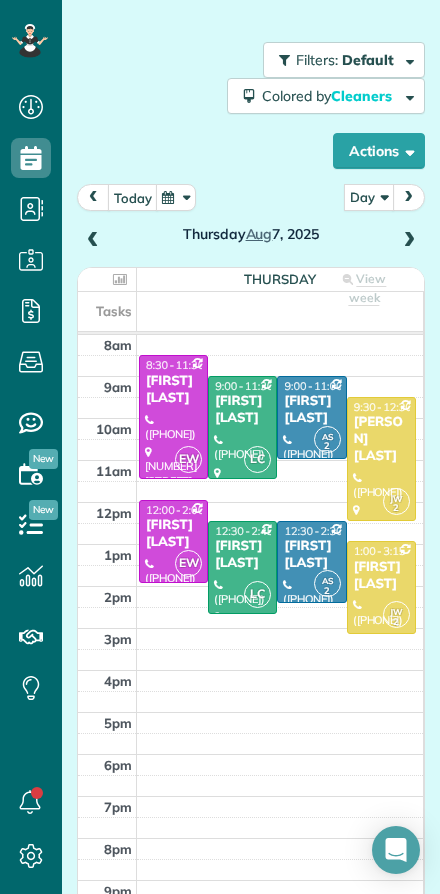 scroll, scrollTop: 44, scrollLeft: 0, axis: vertical 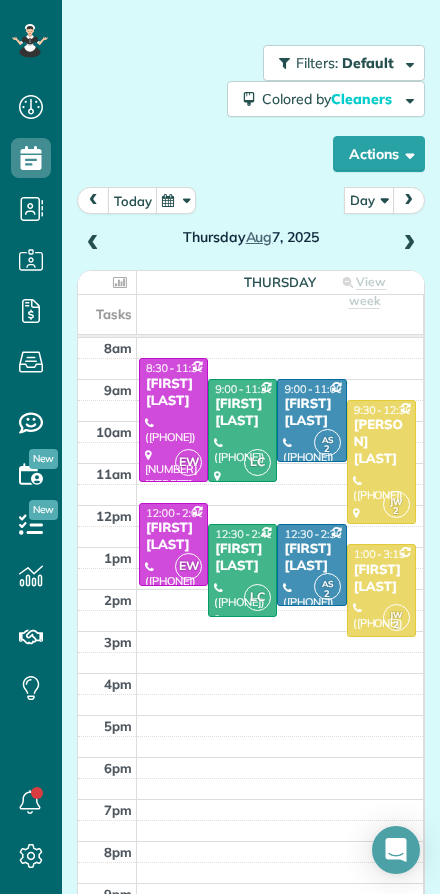 click at bounding box center [250, 297] 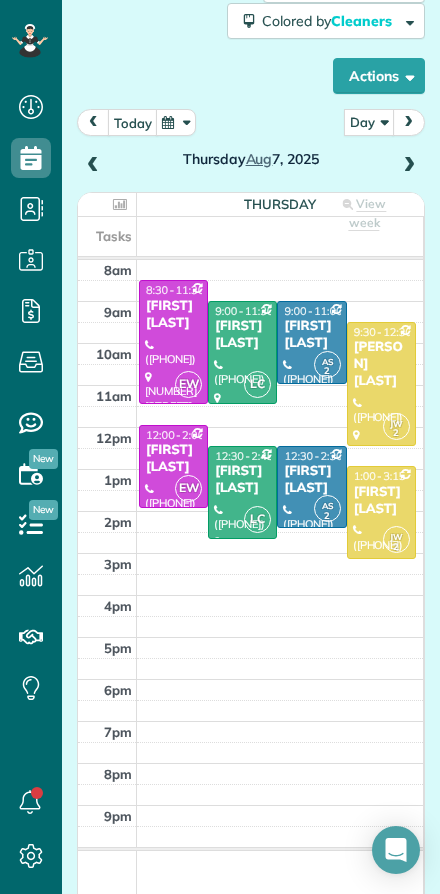 scroll, scrollTop: 134, scrollLeft: 0, axis: vertical 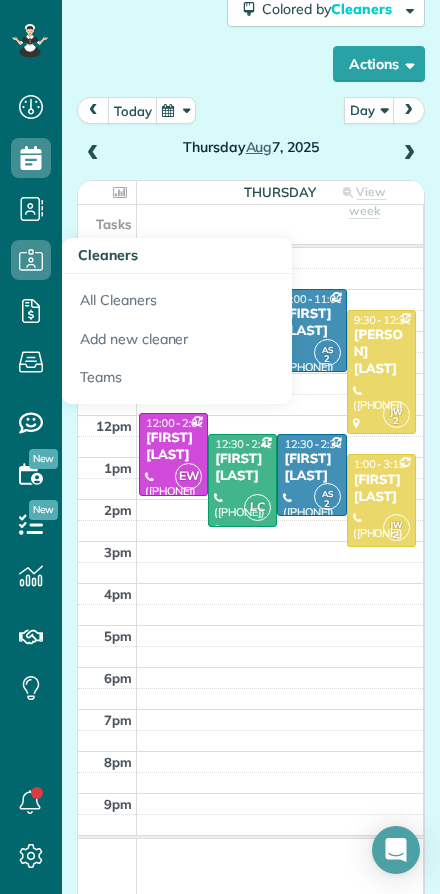 click on "All Cleaners" at bounding box center [177, 297] 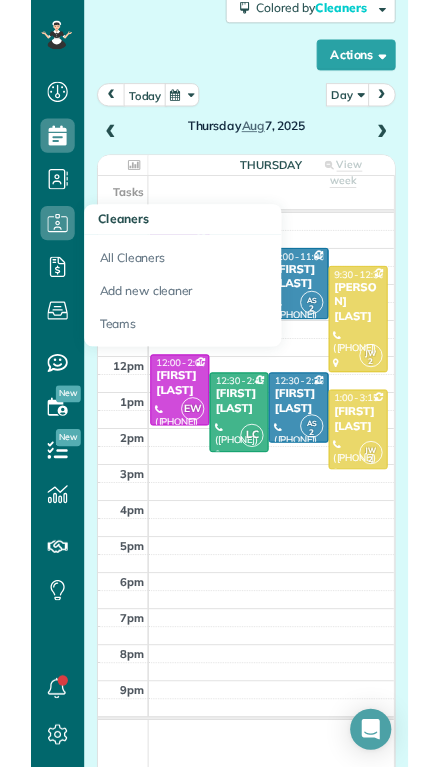 scroll, scrollTop: 811, scrollLeft: 62, axis: both 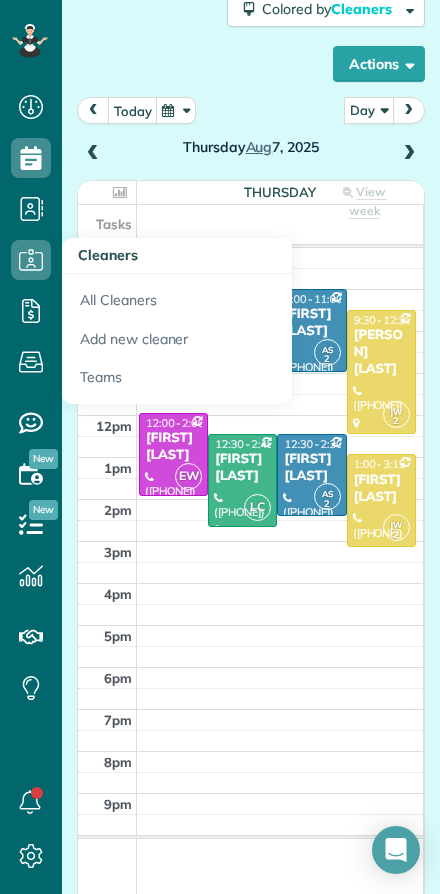 click on "Filters:   Default
Colored by  Cleaners
Color by Cleaner
Color by Team
Color by Status
Color by Recurrence
Color by Paid/Unpaid
Filters  Default
Schedule Changes
Actions
Create Appointment
Create Task
Clock In/Out
Send Work Orders
Print Route Sheets
Today's Emails/Texts
View Metrics
Export data.." at bounding box center (251, 18) 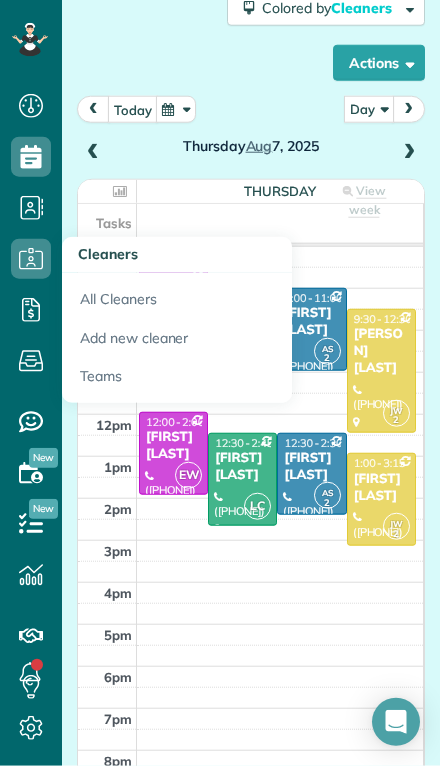 scroll, scrollTop: 44, scrollLeft: 0, axis: vertical 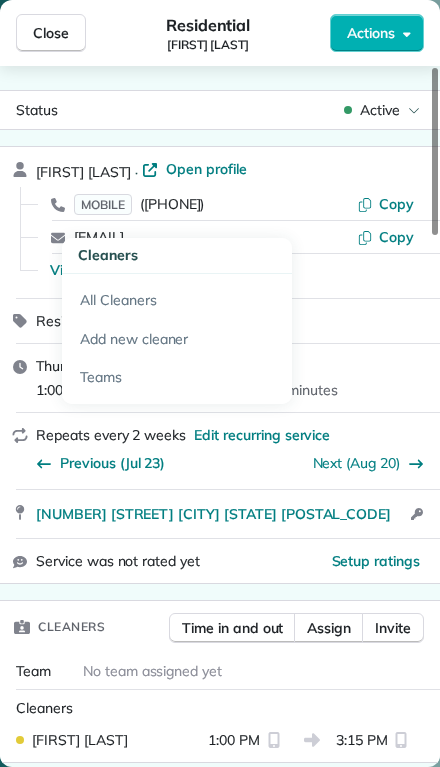 click on "Assign" at bounding box center [329, 628] 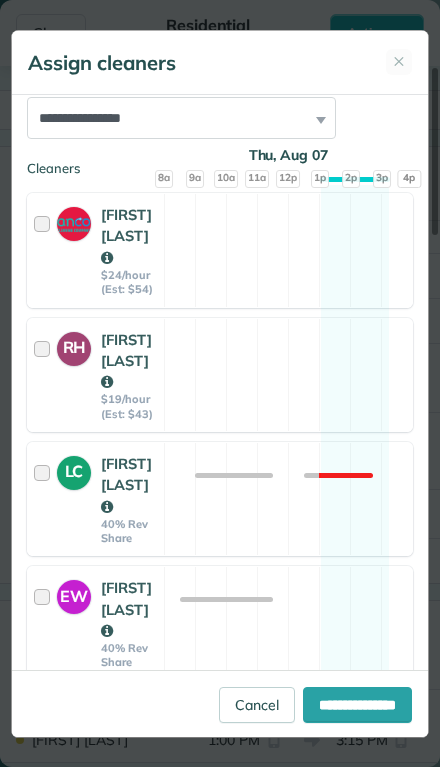 scroll, scrollTop: 283, scrollLeft: 0, axis: vertical 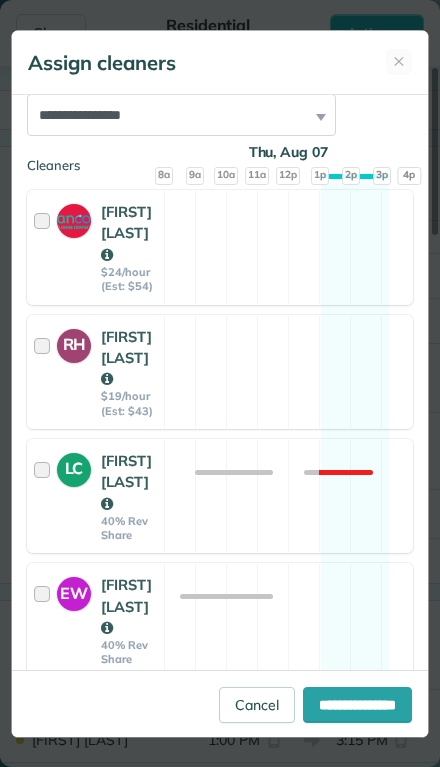 click at bounding box center (45, 620) 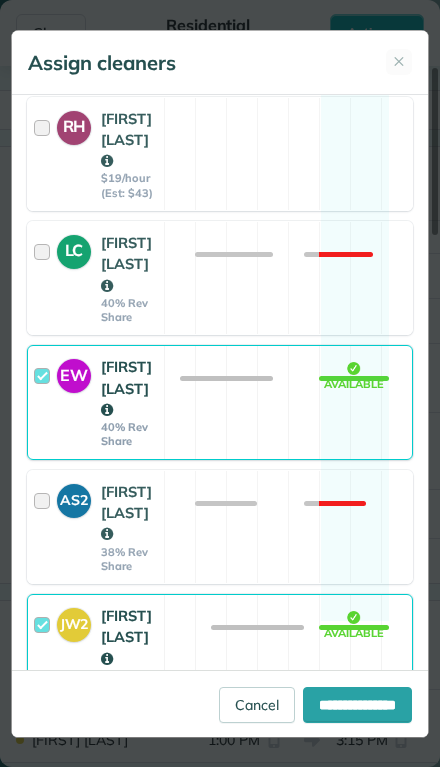scroll, scrollTop: 500, scrollLeft: 0, axis: vertical 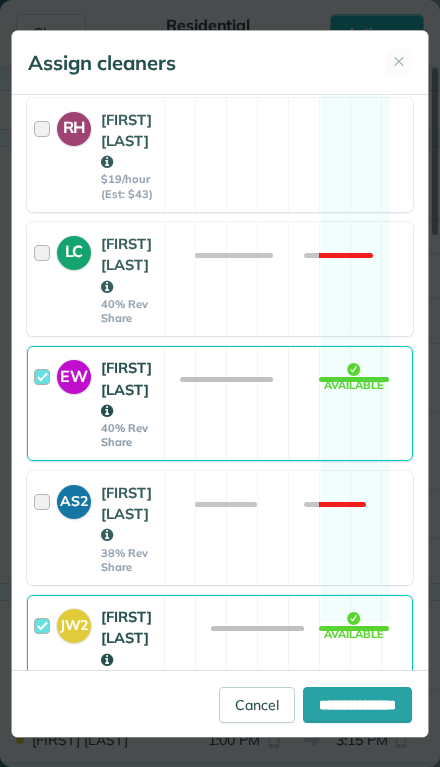 click at bounding box center [45, 652] 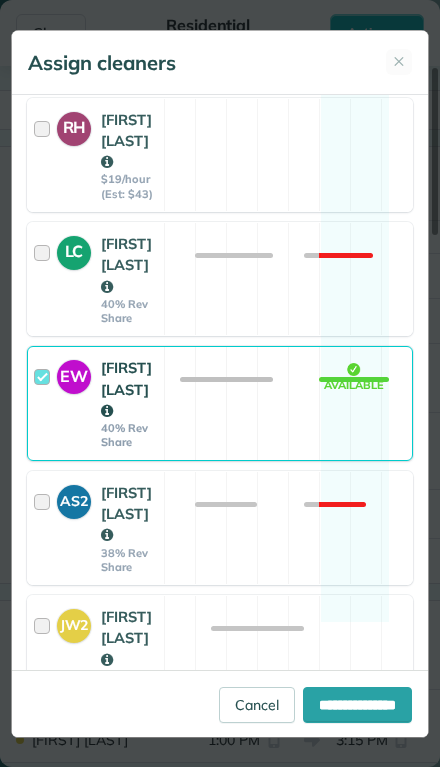 scroll, scrollTop: 4, scrollLeft: 0, axis: vertical 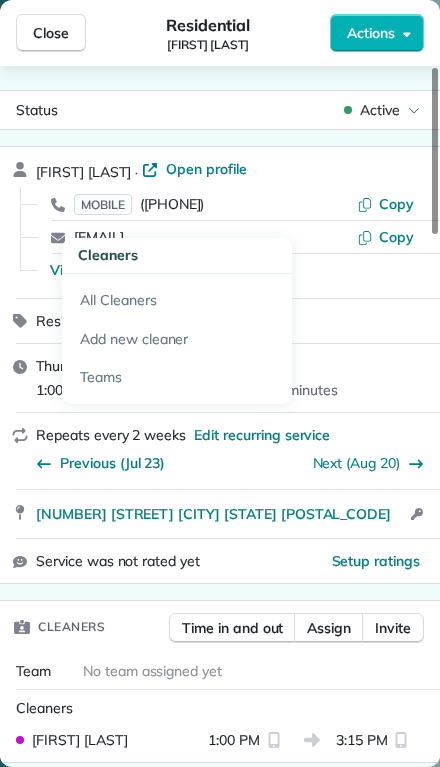 click on "Close" at bounding box center (51, 33) 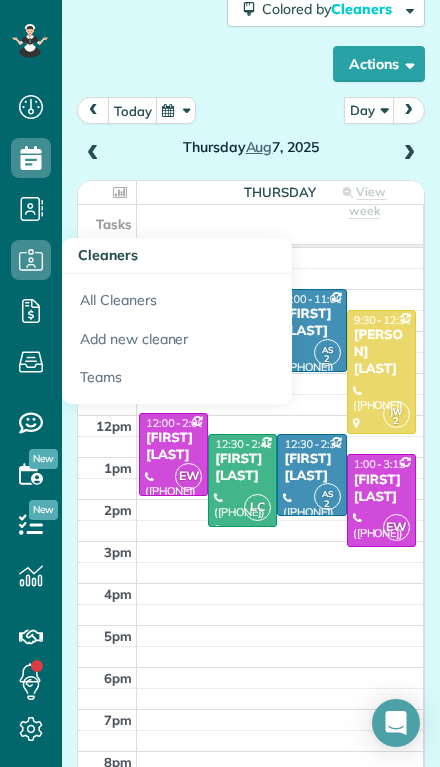 click on "Marlene Frei" at bounding box center [173, 447] 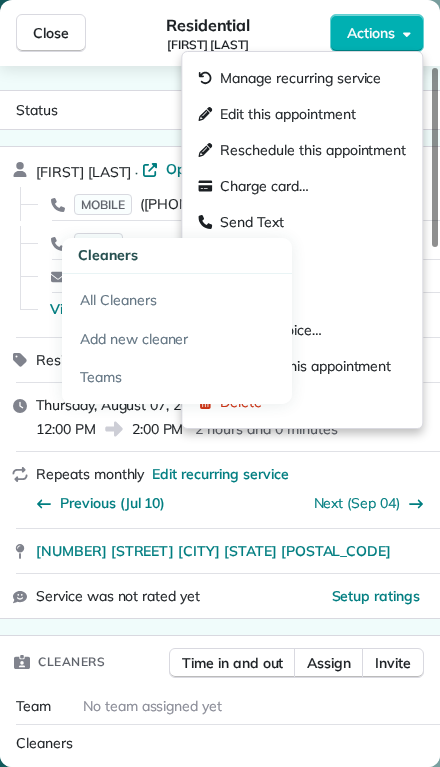 click on "Status Skipped Marlene Frei · Open profile MOBILE (701) 870-1041 Copy HOME (701) 530-9402 Copy mfrei@bis.midco.net Copy View Details Residential Thursday, August 07, 2025 ( tomorrow ) 12:00 PM 2:00 PM 2 hours and 0 minutes Repeats monthly Edit recurring service Previous (Jul 10) Next (Sep 04) 118 Riverside Park Road Bismarck ND 58504 Service was not rated yet Setup ratings Cleaners Time in and out Assign Invite Team No team assigned yet Cleaners Ella   Weirich 12:00 PM 2:00 PM Checklist Try Now Keep this appointment up to your standards. Stay on top of every detail, keep your cleaners organised, and your client happy. Assign a checklist Watch a 5 min demo Billing Billing actions Service Service Price (1x $125.00) $125.00 Add an item Overcharge $0.00 Discount $0.00 Coupon discount - Primary tax - Secondary tax - Total appointment price $125.00 Tips collected $0.00 Unpaid Mark as paid Total including tip $125.00 Get paid online in no-time! Send an invoice and reward your cleaners with tips Pick Up Key No Check" at bounding box center (220, 416) 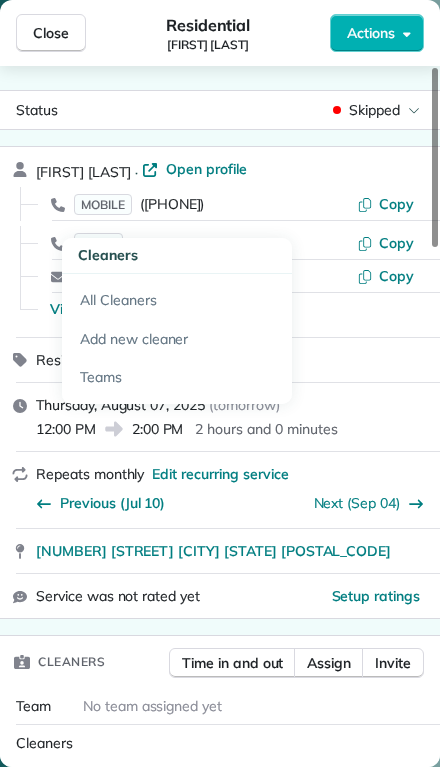 click on "Assign" at bounding box center [329, 663] 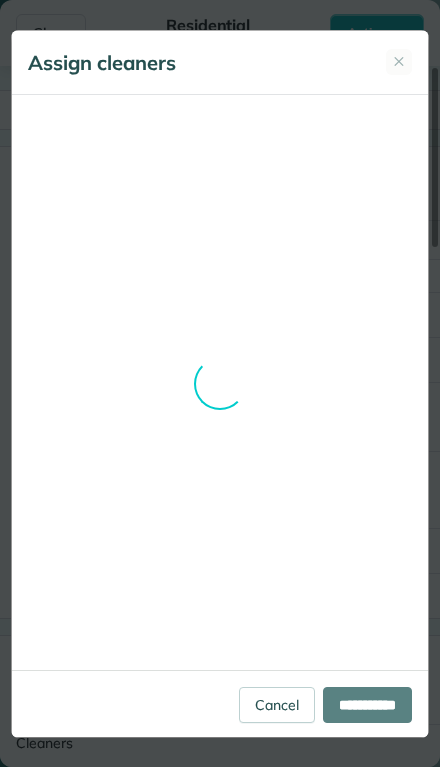 scroll, scrollTop: 0, scrollLeft: 0, axis: both 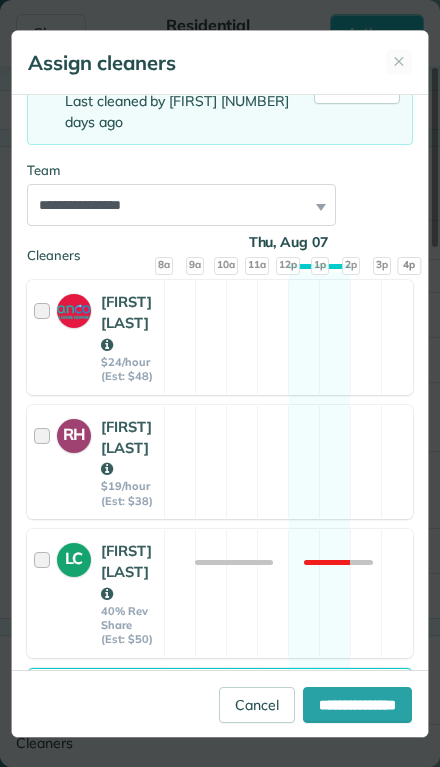 click on "EW" at bounding box center (74, 699) 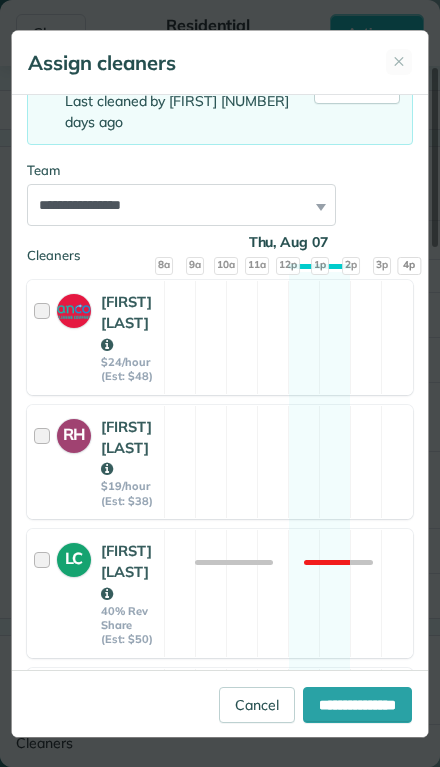 click on "**********" at bounding box center (357, 705) 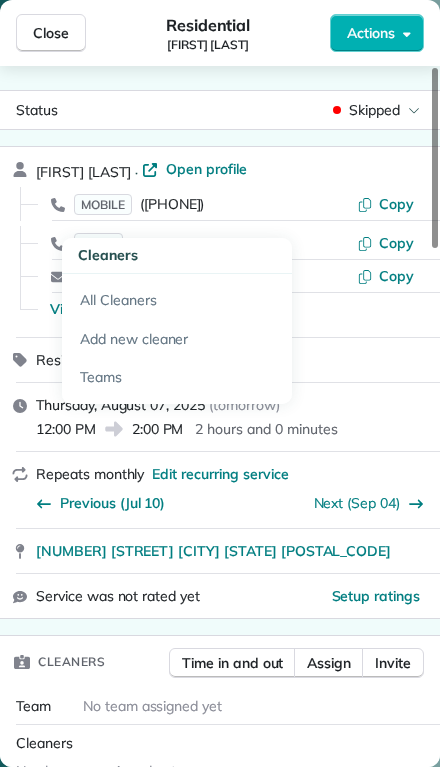 click on "Close" at bounding box center (51, 33) 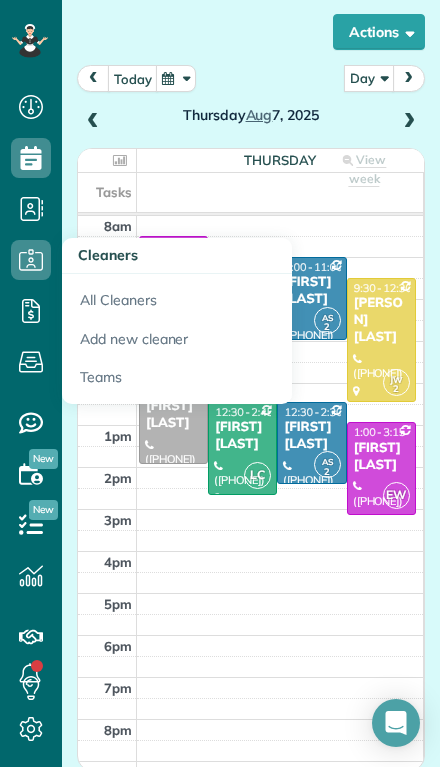 scroll, scrollTop: 165, scrollLeft: 0, axis: vertical 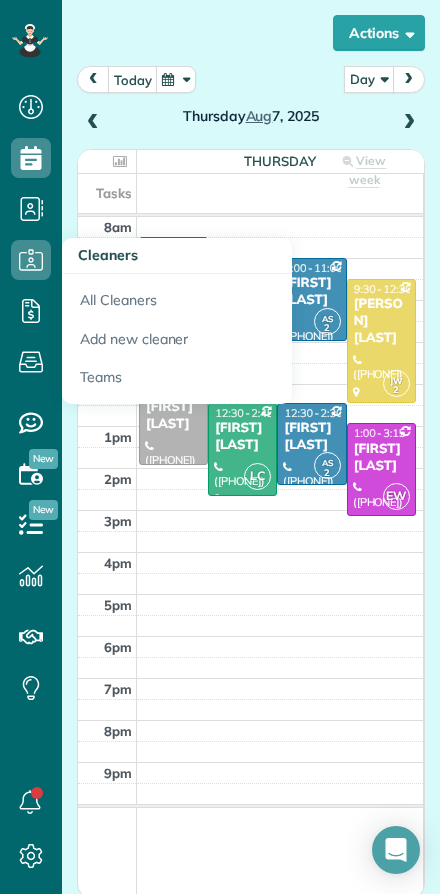 click on "Natalie Sundby" at bounding box center [381, 458] 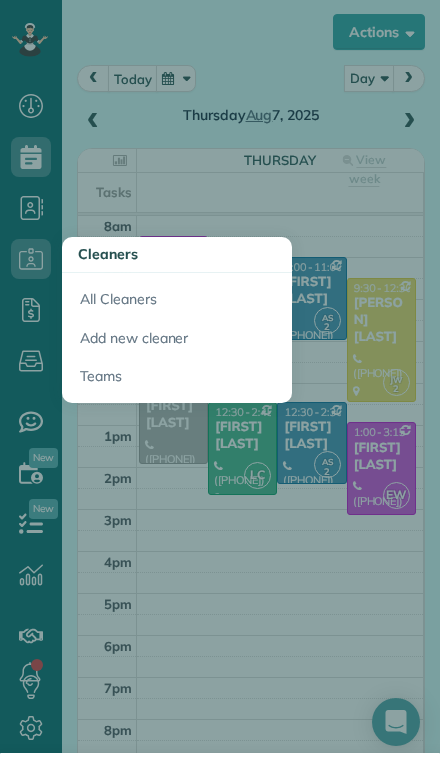 scroll, scrollTop: 44, scrollLeft: 0, axis: vertical 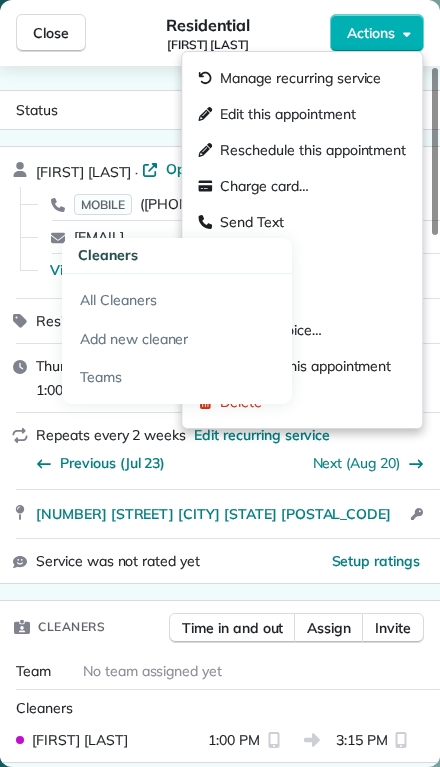 click on "Status Active" at bounding box center [220, 110] 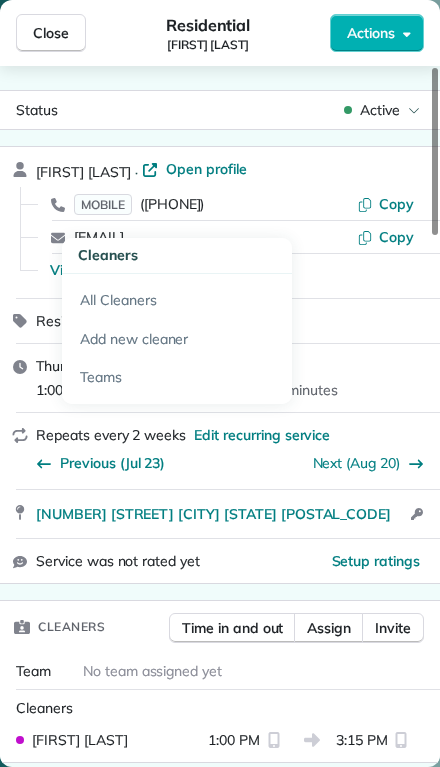 click on "Assign" at bounding box center [329, 628] 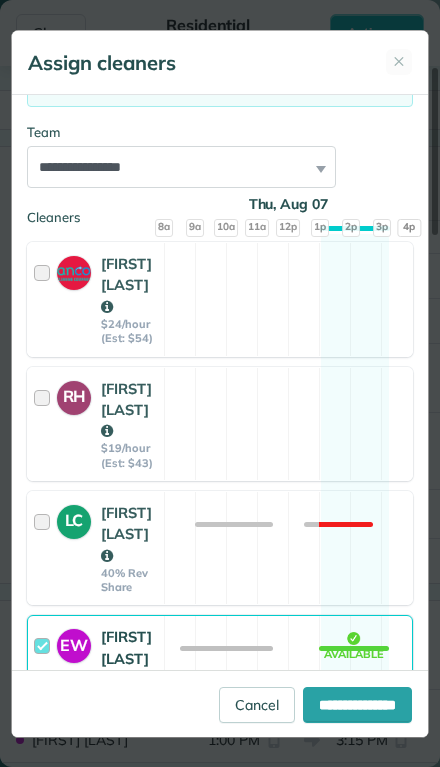 scroll, scrollTop: 256, scrollLeft: 0, axis: vertical 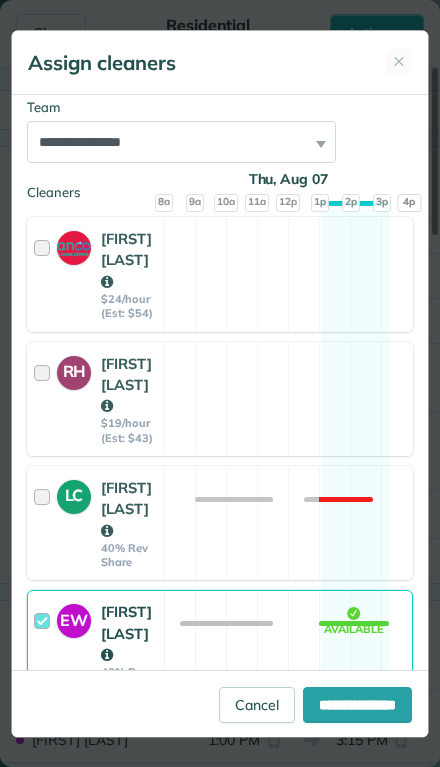 click at bounding box center [45, 647] 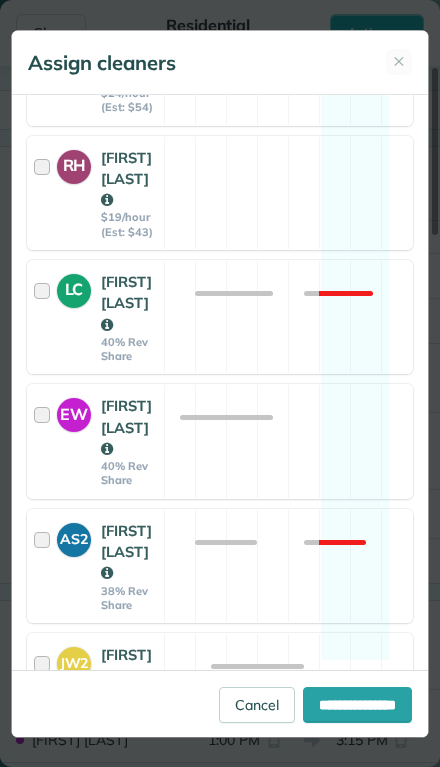 scroll, scrollTop: 473, scrollLeft: 0, axis: vertical 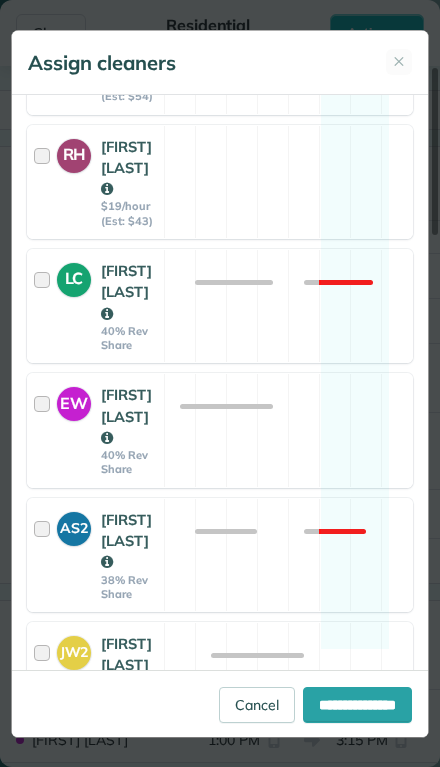 click on "JW2" at bounding box center (74, 653) 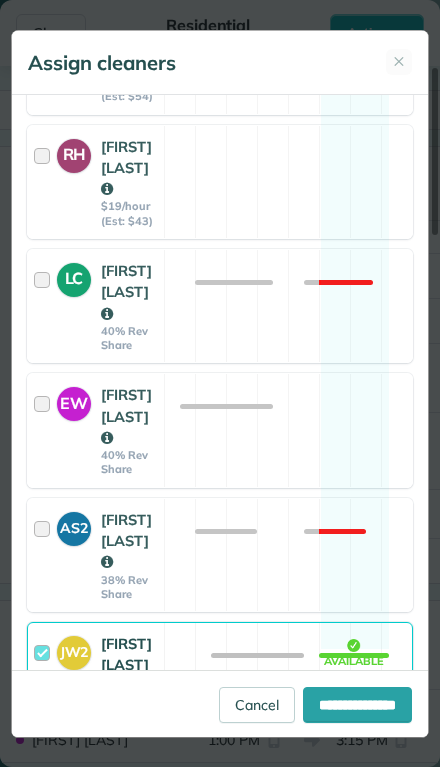 click on "**********" at bounding box center [357, 705] 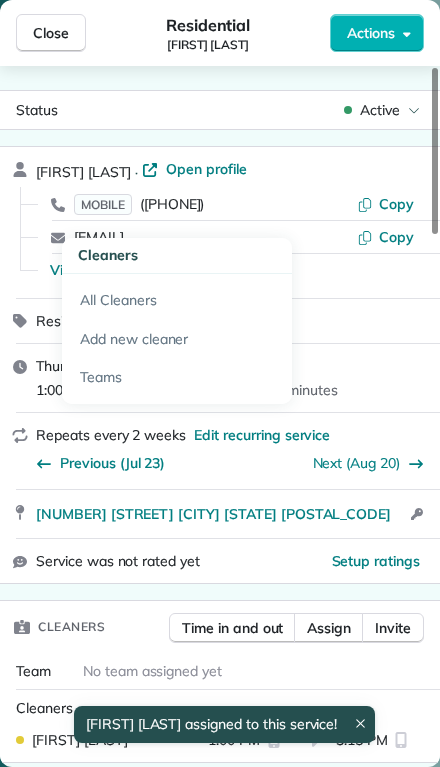 click on "Close" at bounding box center [51, 33] 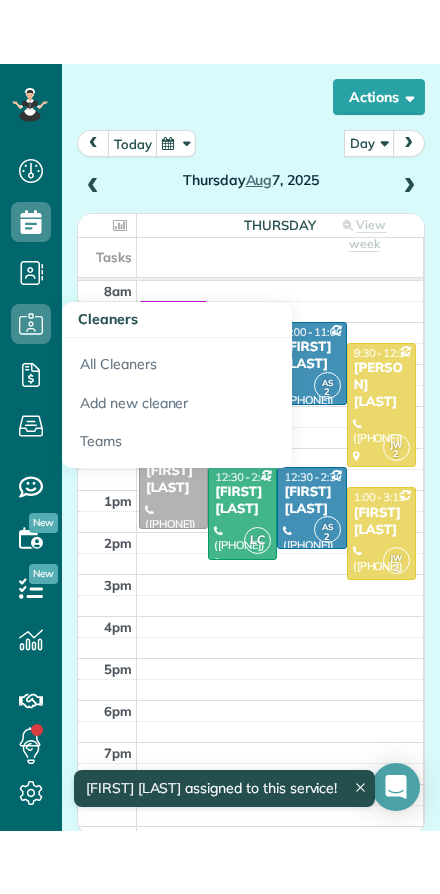 scroll, scrollTop: 0, scrollLeft: 0, axis: both 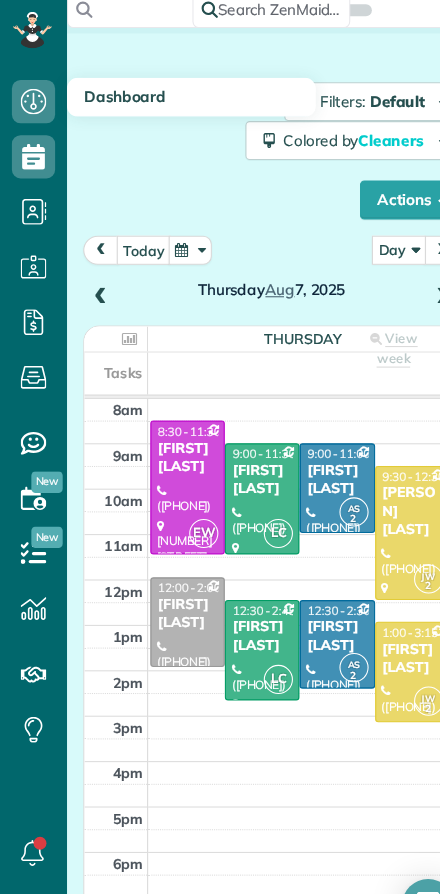 click 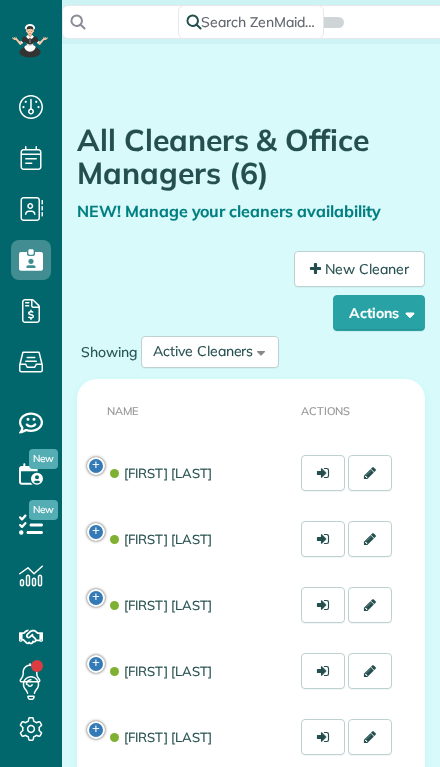 scroll, scrollTop: 0, scrollLeft: 0, axis: both 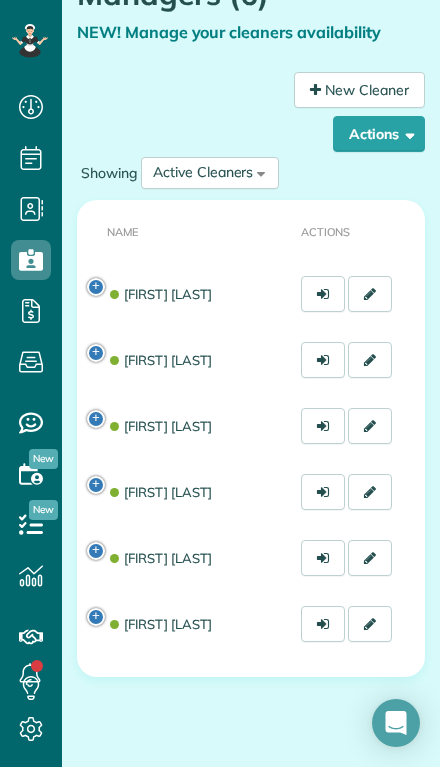 click on "[PERSON] [LAST]" at bounding box center (159, 624) 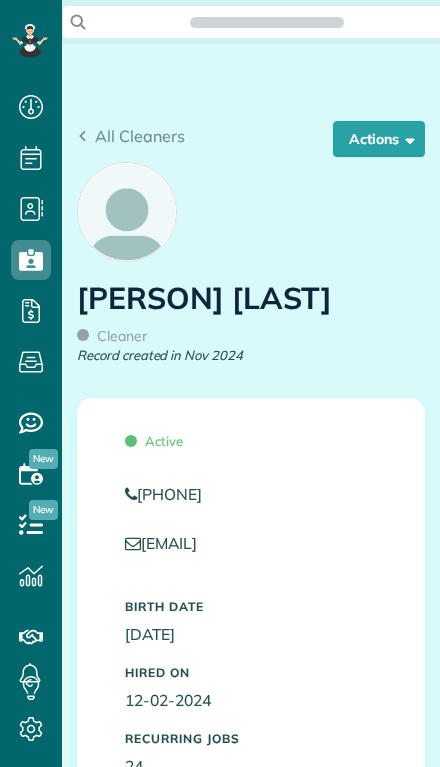 scroll, scrollTop: 0, scrollLeft: 0, axis: both 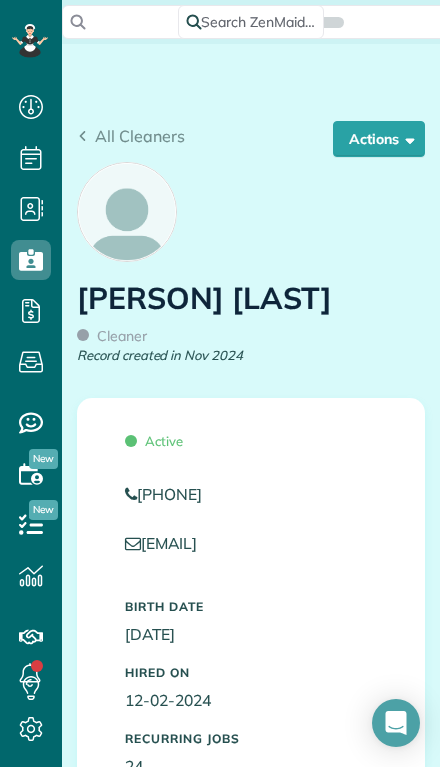 click on "Actions" at bounding box center (379, 139) 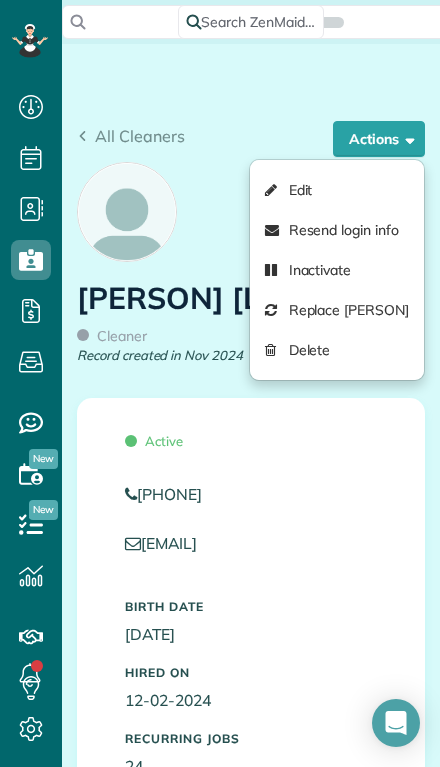 click on "Resend login info" at bounding box center (337, 230) 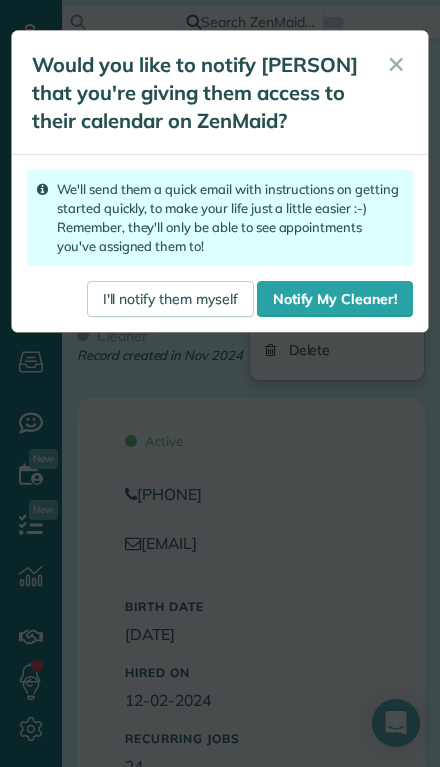 click on "✕" at bounding box center [396, 65] 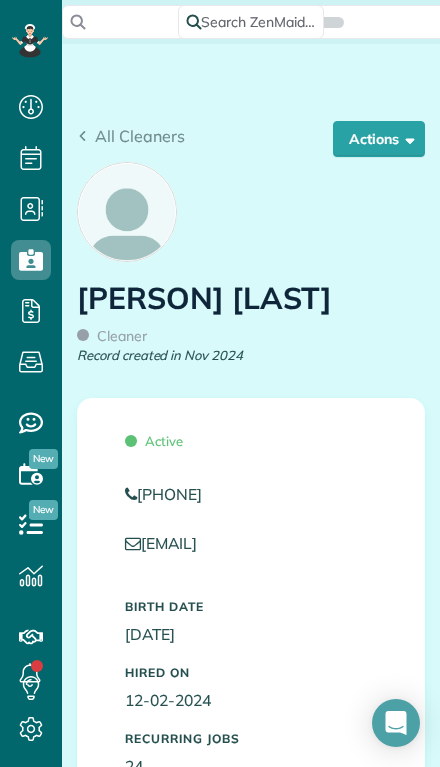 scroll, scrollTop: 0, scrollLeft: 0, axis: both 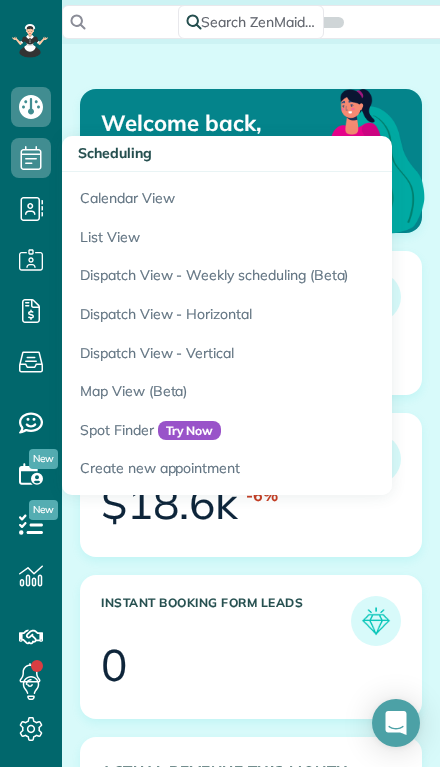 click on "Calendar View" at bounding box center (312, 195) 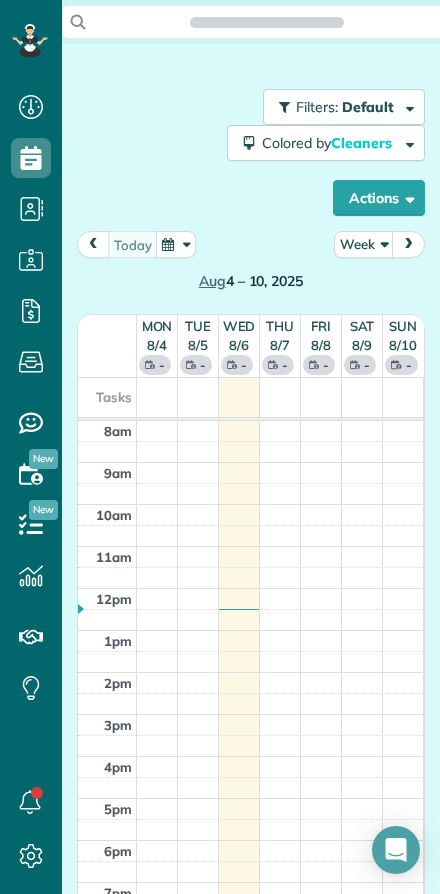 scroll, scrollTop: 0, scrollLeft: 0, axis: both 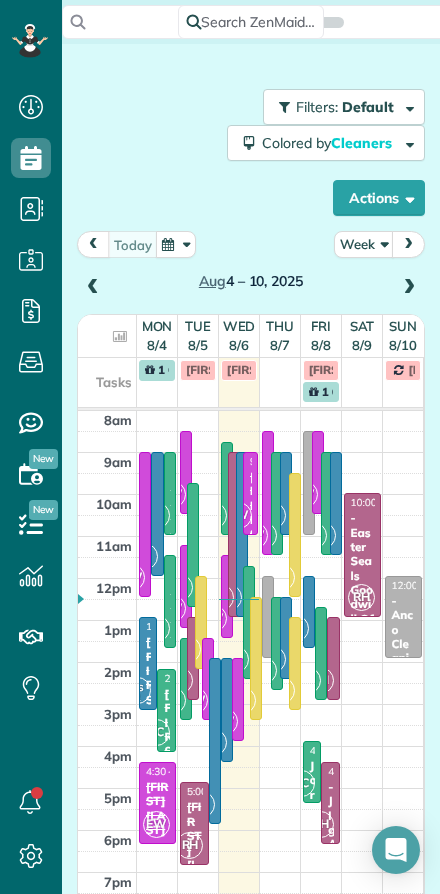 click on "Week" at bounding box center [364, 244] 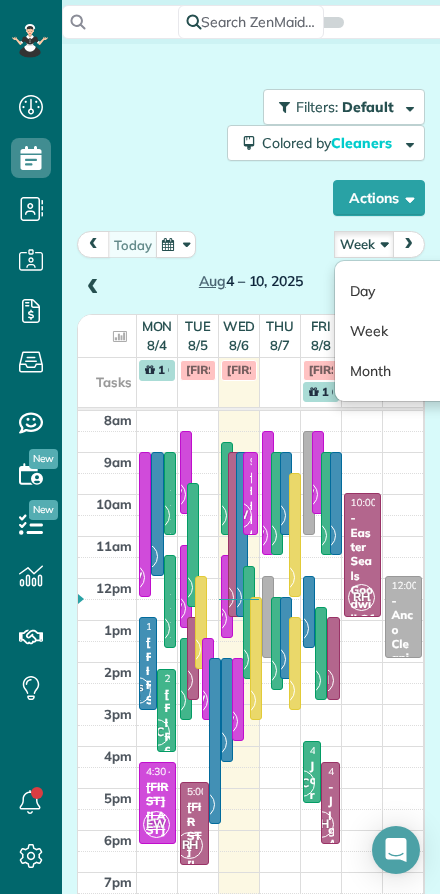 click on "Day" at bounding box center (414, 291) 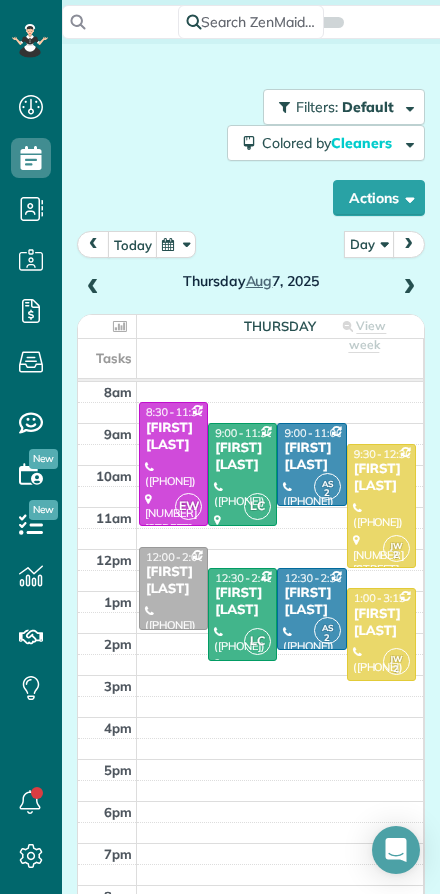 click at bounding box center [173, 464] 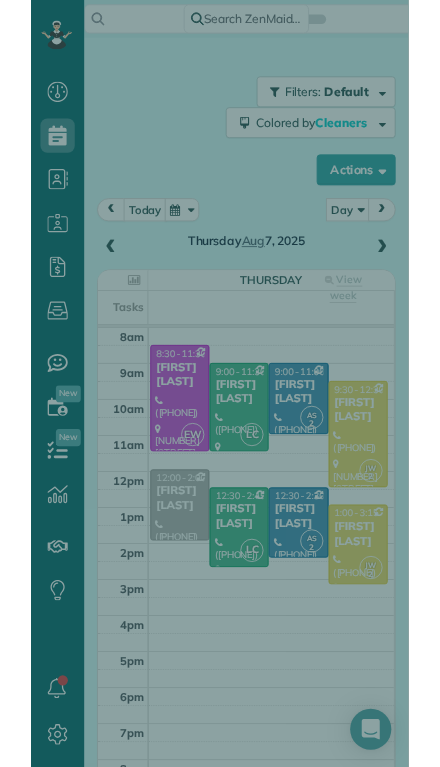 scroll, scrollTop: 811, scrollLeft: 62, axis: both 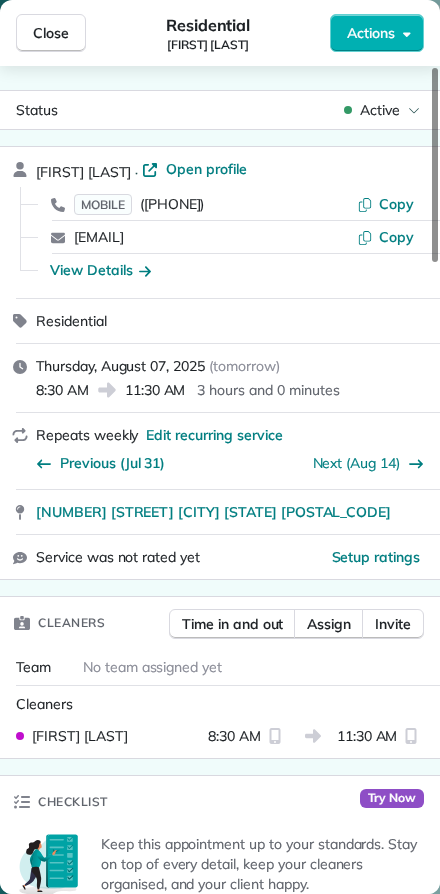 click on "Residential" at bounding box center (220, 321) 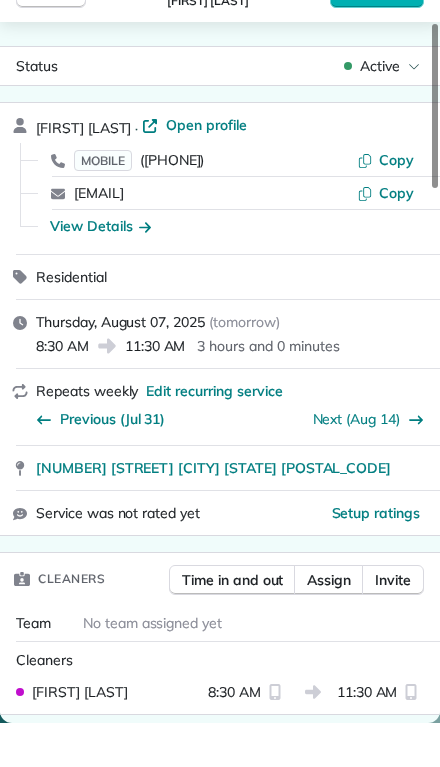 scroll, scrollTop: 44, scrollLeft: 0, axis: vertical 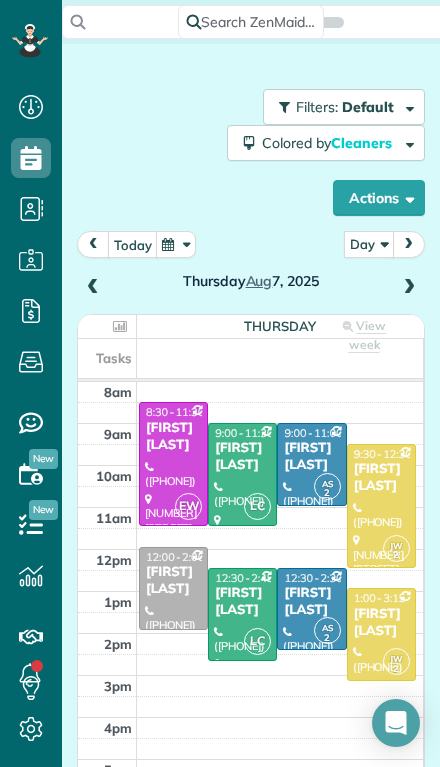 click at bounding box center (93, 288) 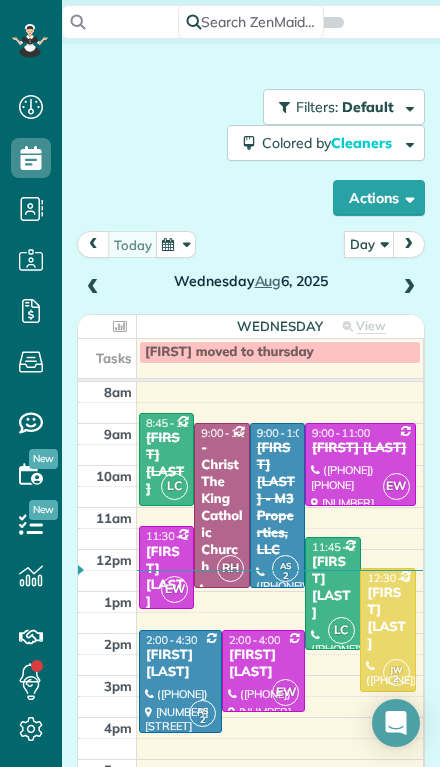 click on "Karen Wendel" at bounding box center (360, 448) 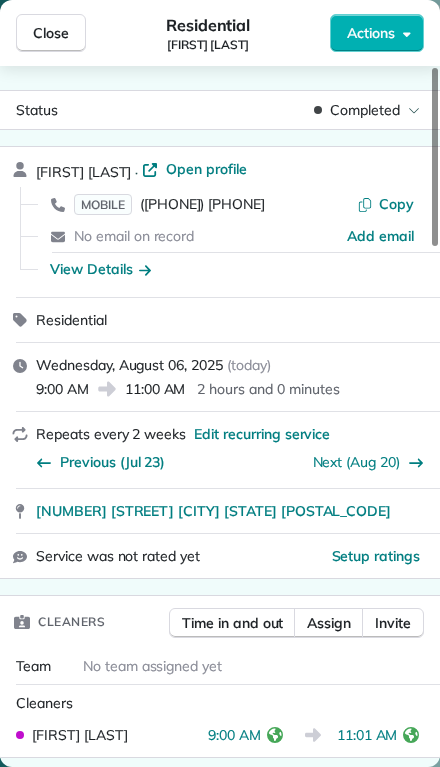 click on "Close" at bounding box center (51, 33) 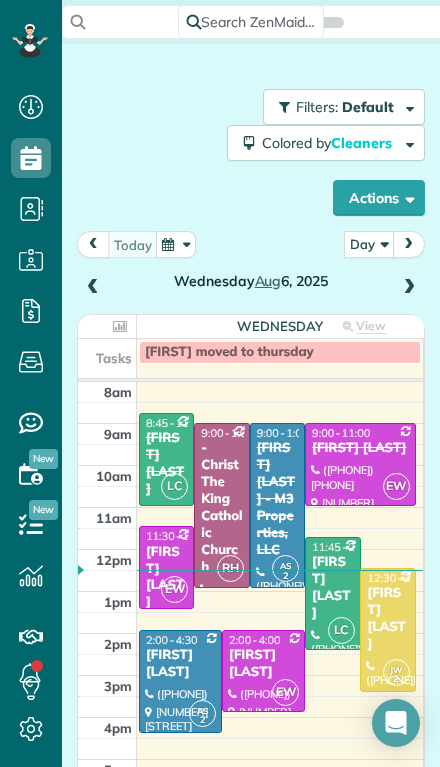 click on "Judy Miller" at bounding box center (166, 578) 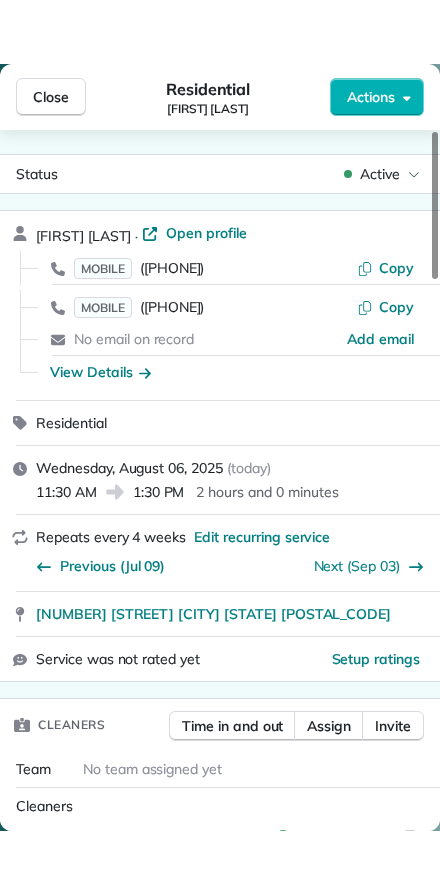 scroll, scrollTop: 0, scrollLeft: 0, axis: both 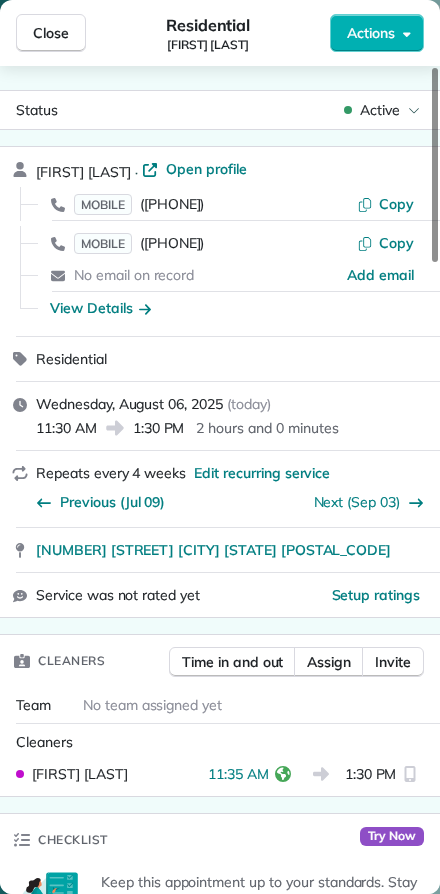 click on "Close" at bounding box center (51, 33) 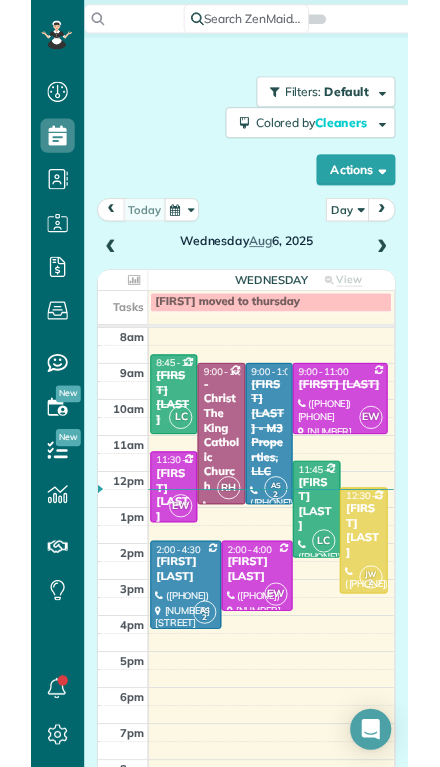 scroll, scrollTop: 44, scrollLeft: 0, axis: vertical 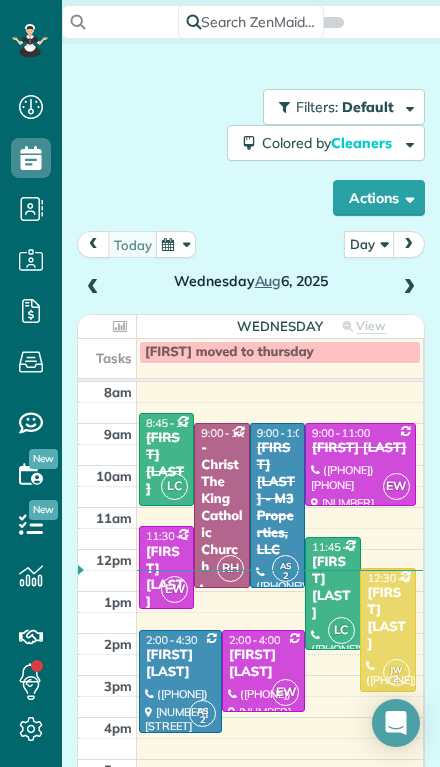 click at bounding box center [409, 288] 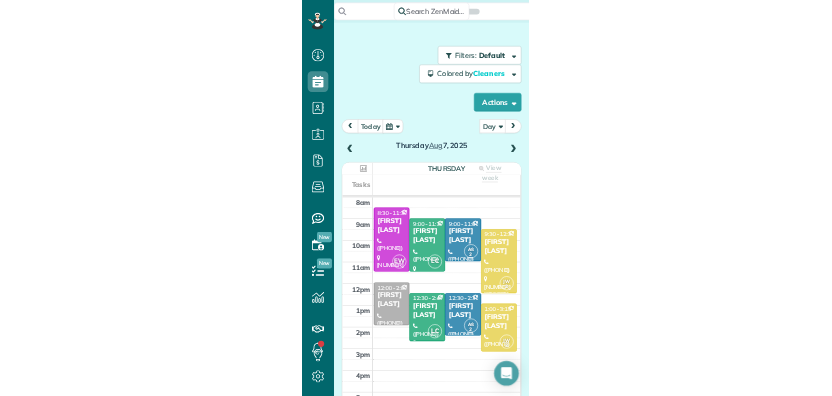 scroll, scrollTop: 0, scrollLeft: 0, axis: both 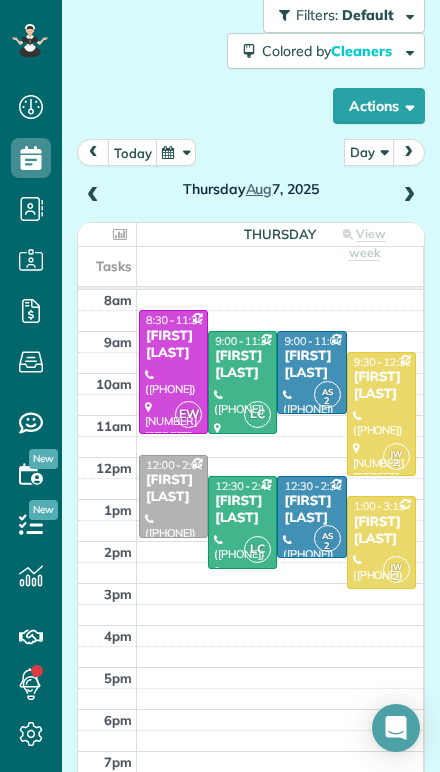 click on "Filters:   Default" at bounding box center [344, 15] 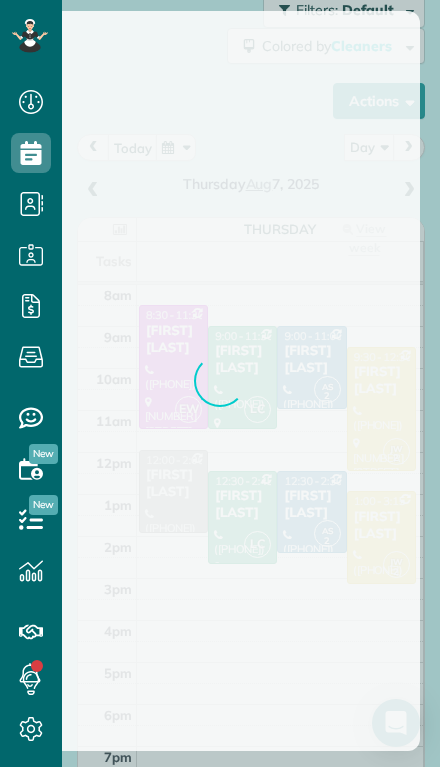 scroll, scrollTop: 0, scrollLeft: 0, axis: both 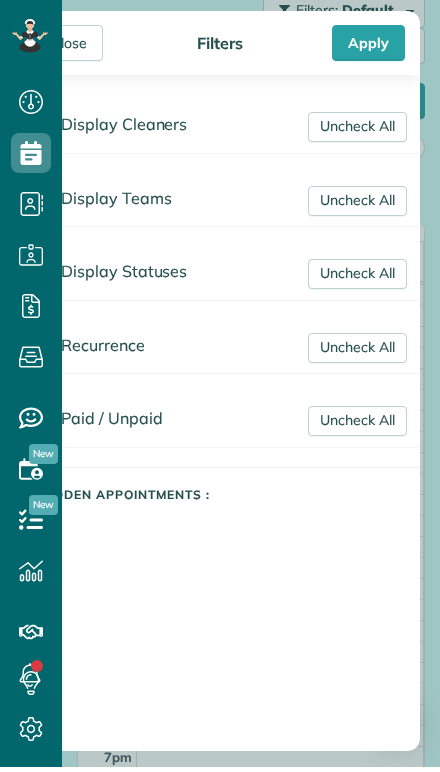 click on "Reports" at bounding box center (31, 596) 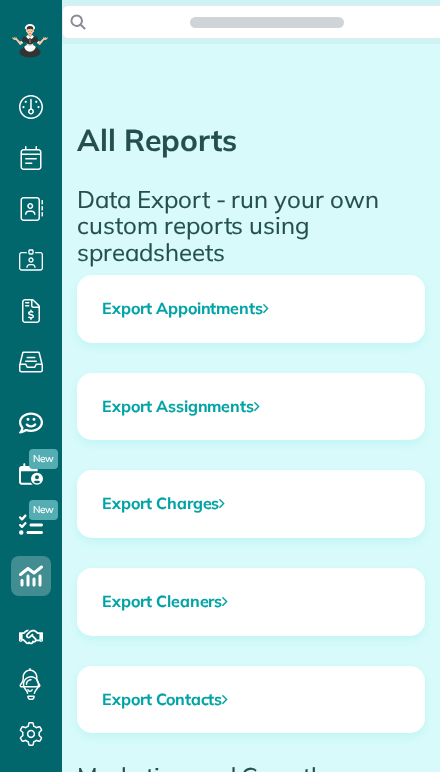 scroll, scrollTop: 0, scrollLeft: 0, axis: both 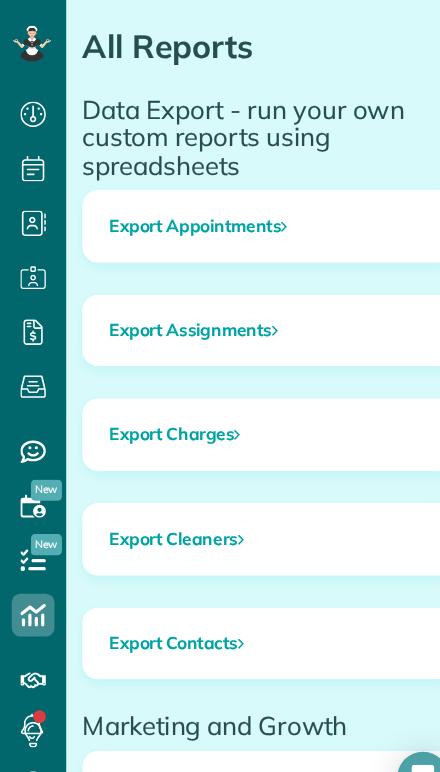 click on "Refer a friend" at bounding box center (31, 637) 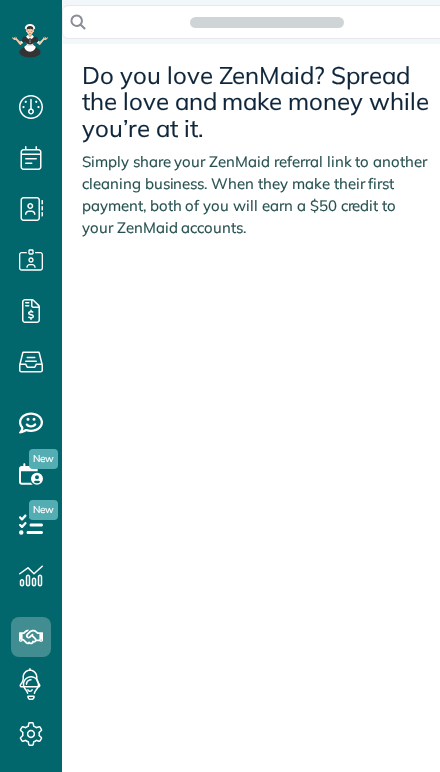 scroll, scrollTop: 0, scrollLeft: 0, axis: both 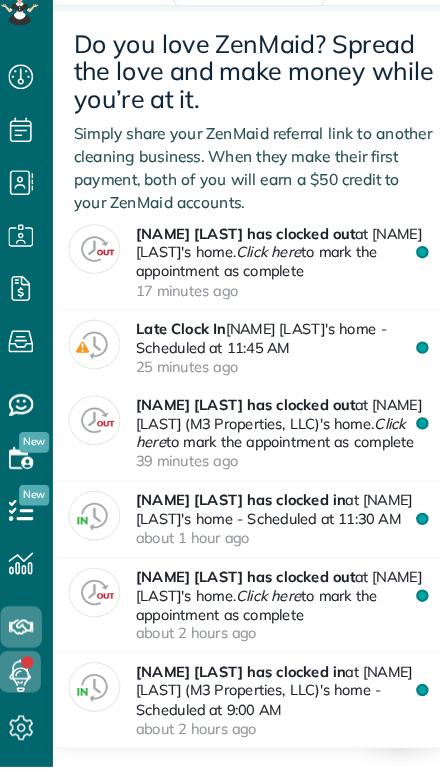 click on "Do you love ZenMaid? Spread the love and make money while you’re at it." at bounding box center (251, 96) 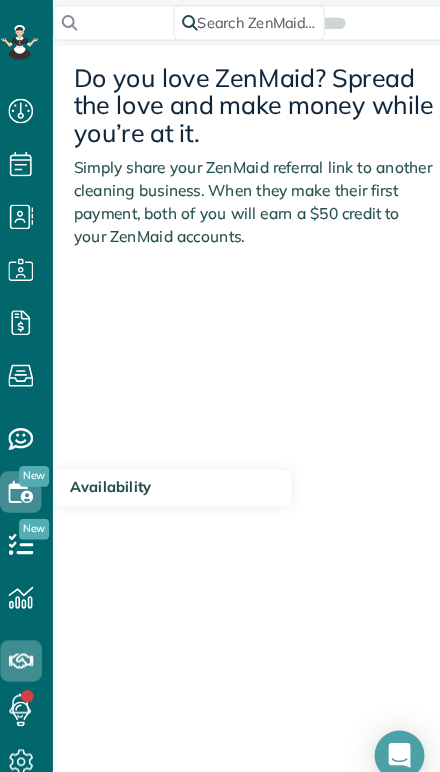 click on "Availability" at bounding box center [31, 494] 